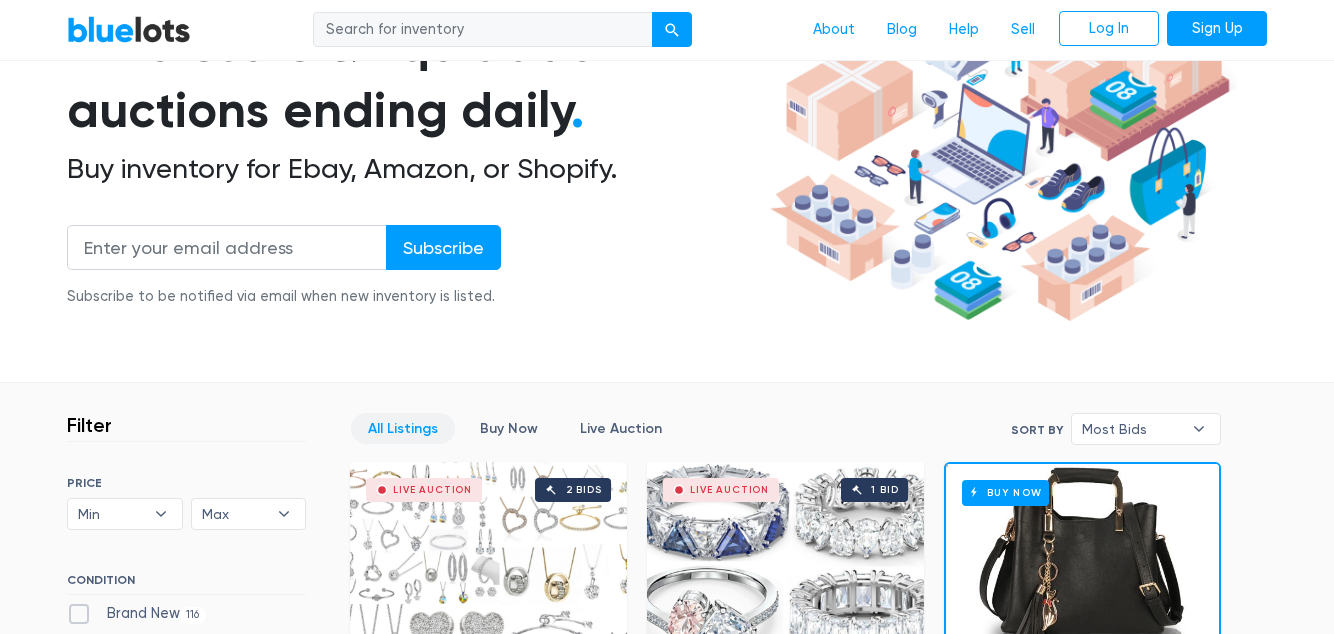 scroll, scrollTop: 210, scrollLeft: 0, axis: vertical 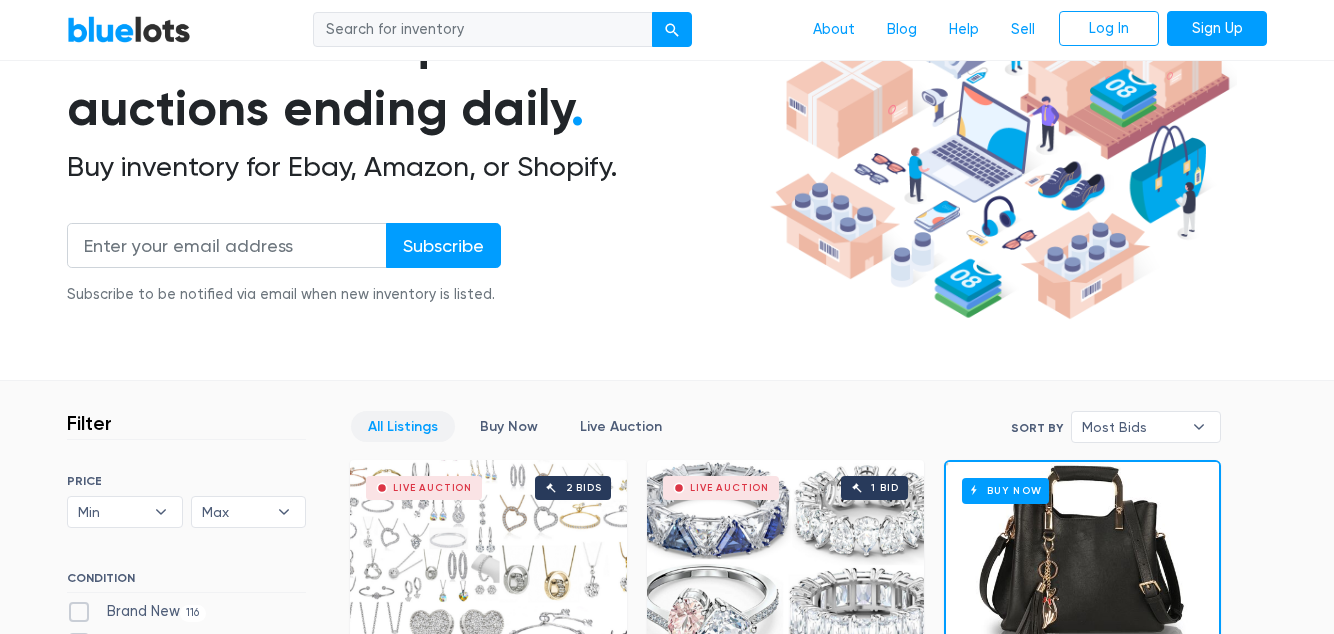 click on "Buy Now" at bounding box center (509, 426) 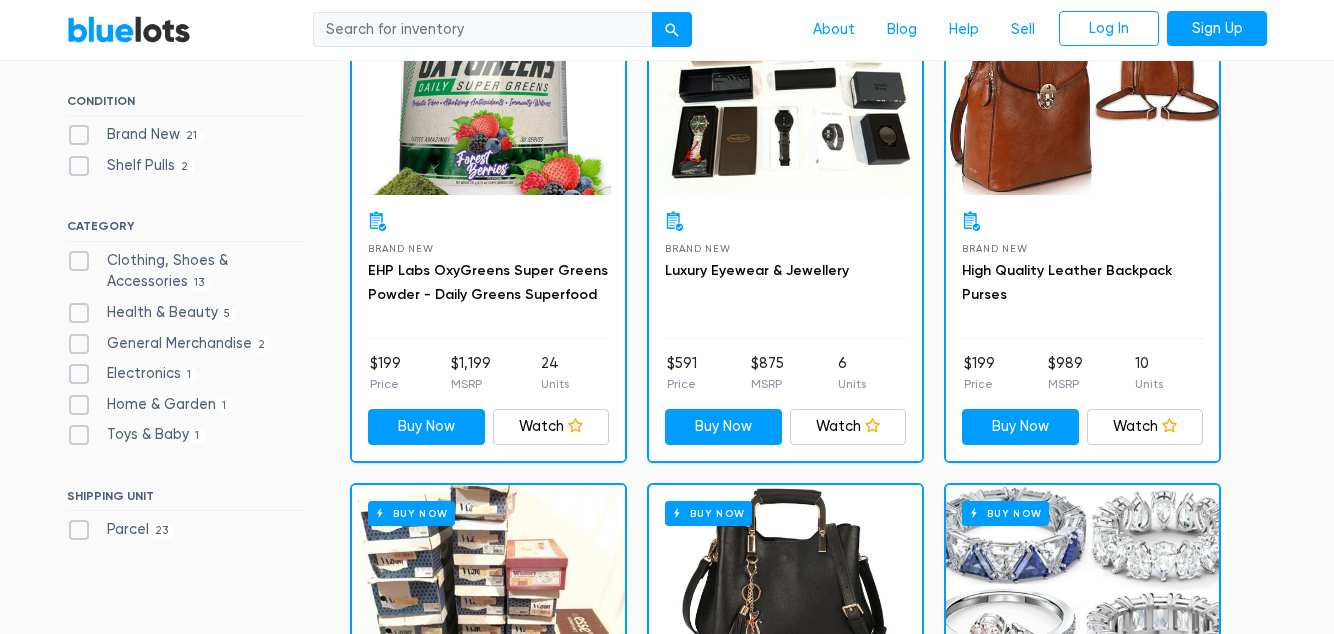 scroll, scrollTop: 689, scrollLeft: 0, axis: vertical 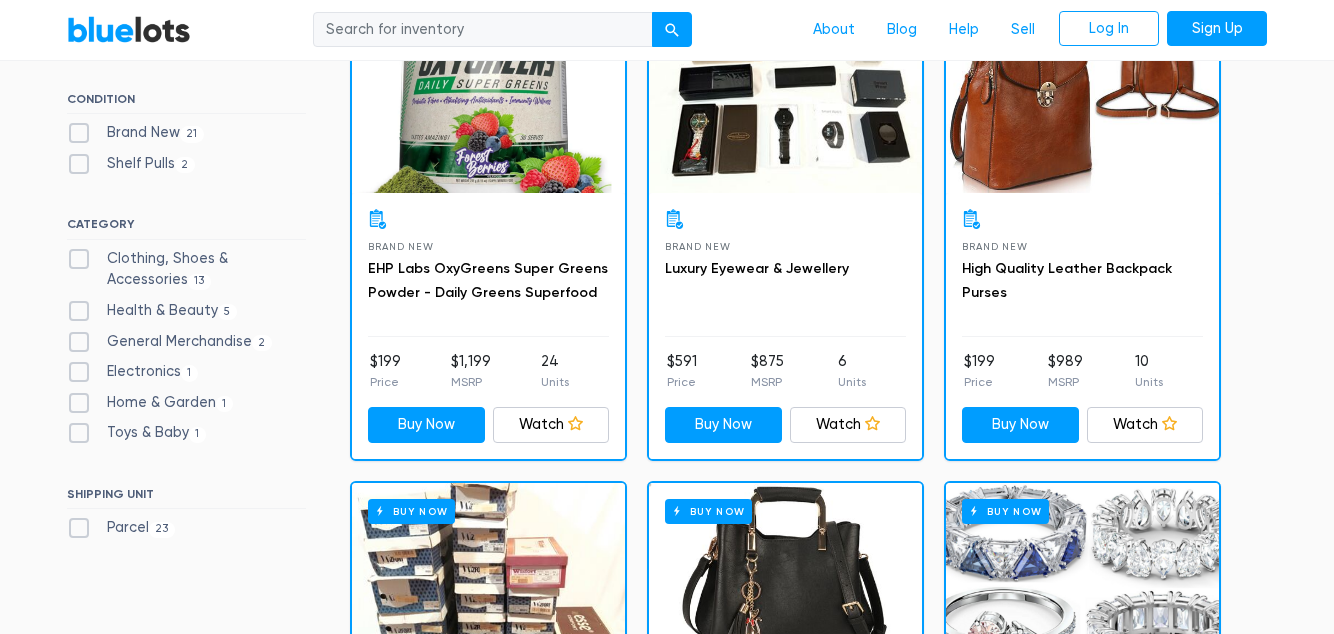 click on "Home & Garden
1" at bounding box center [150, 403] 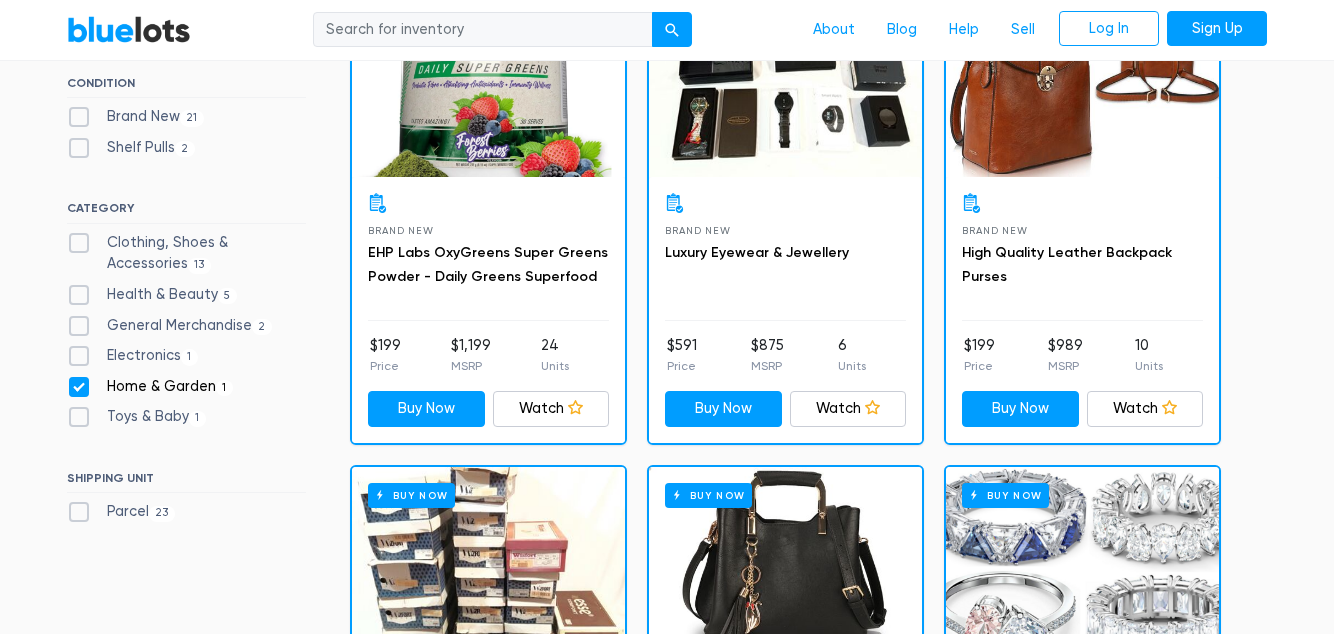 scroll, scrollTop: 783, scrollLeft: 0, axis: vertical 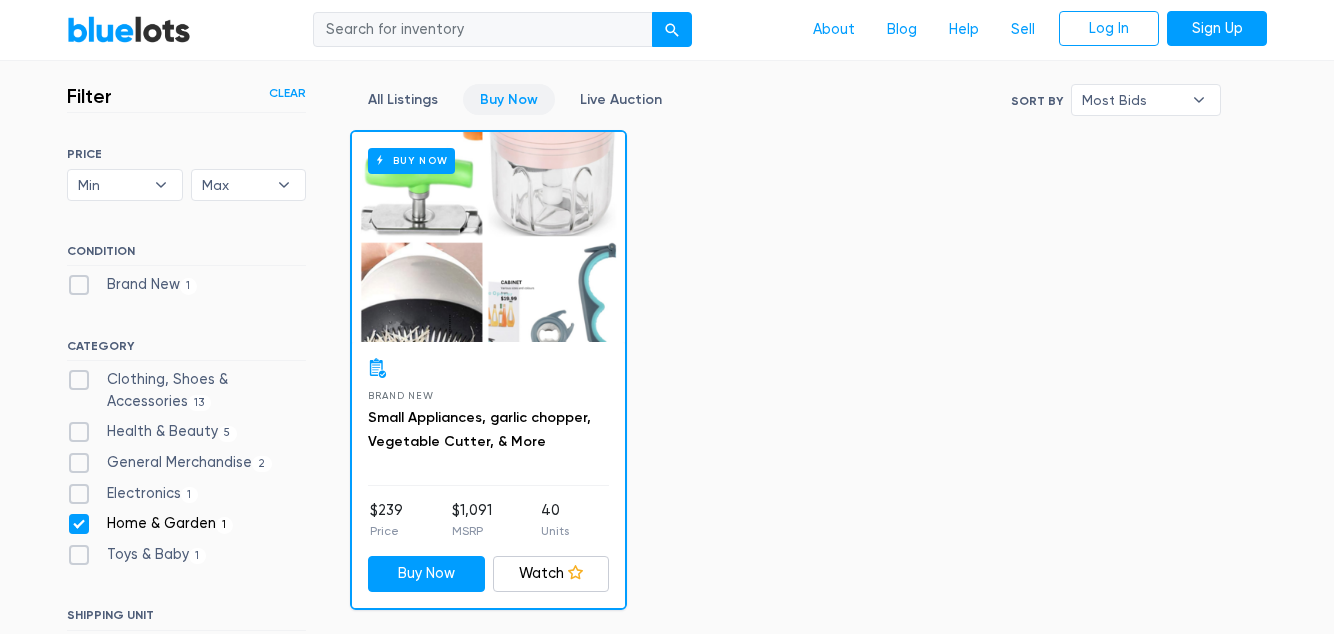 click on "All Listings" at bounding box center (403, 99) 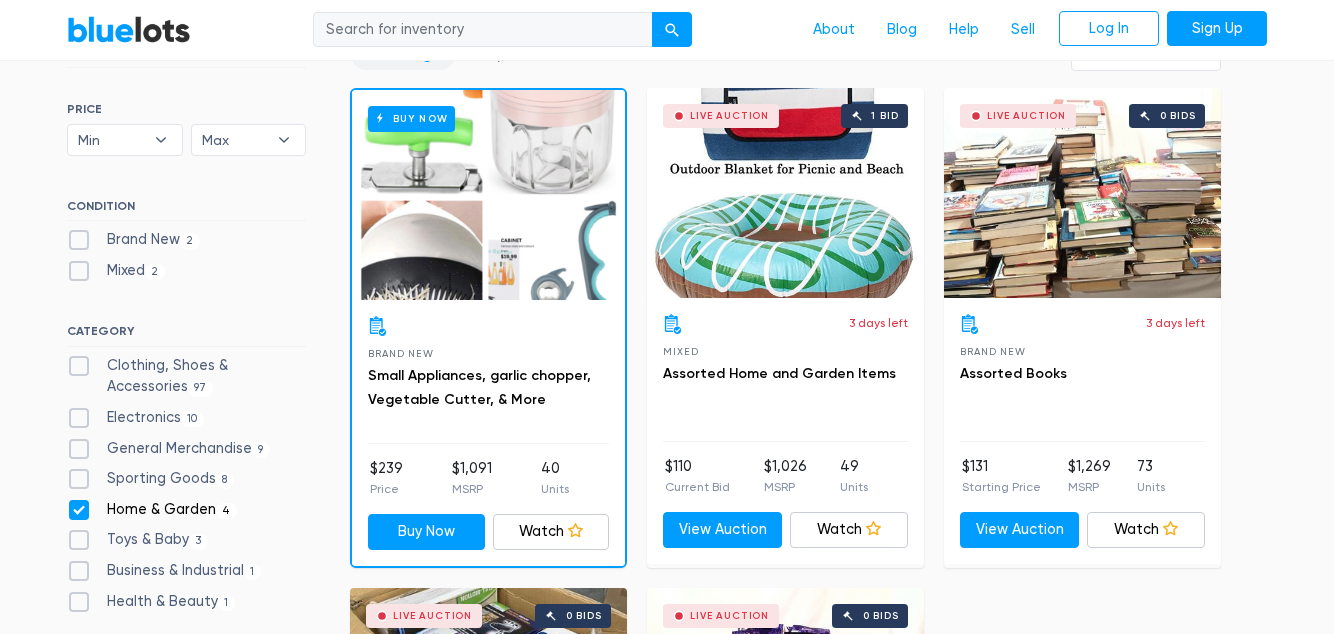 scroll, scrollTop: 583, scrollLeft: 0, axis: vertical 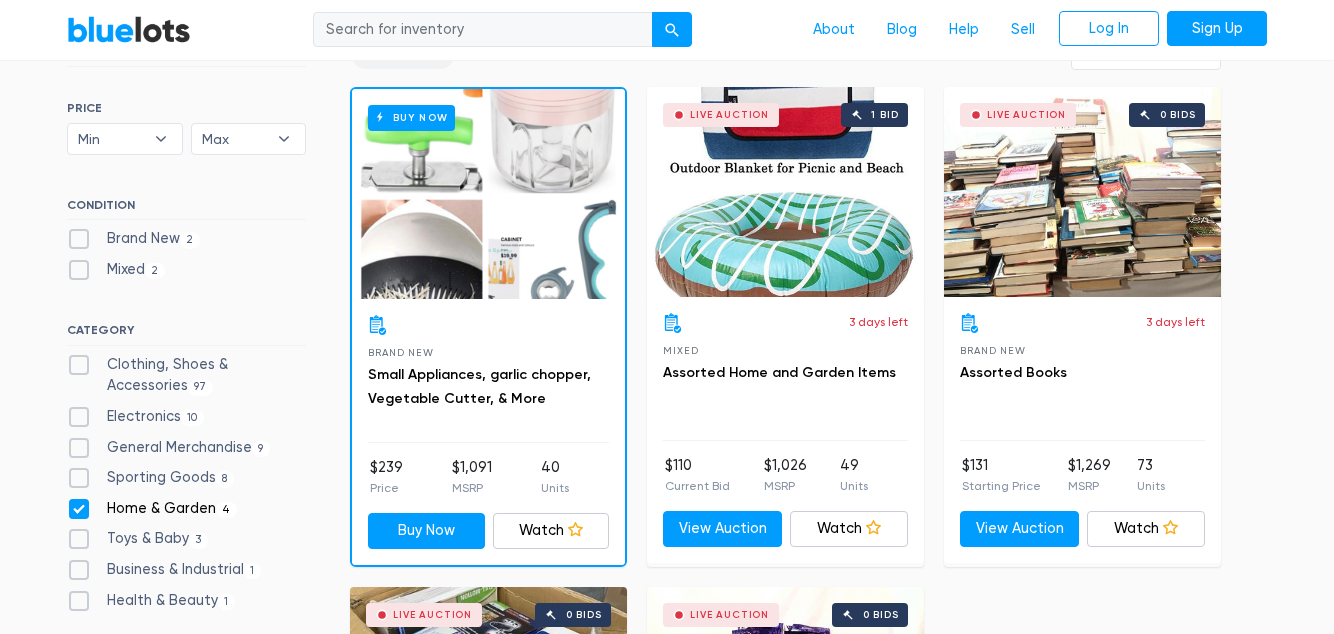 click on "Business & Industrial
1" at bounding box center [164, 570] 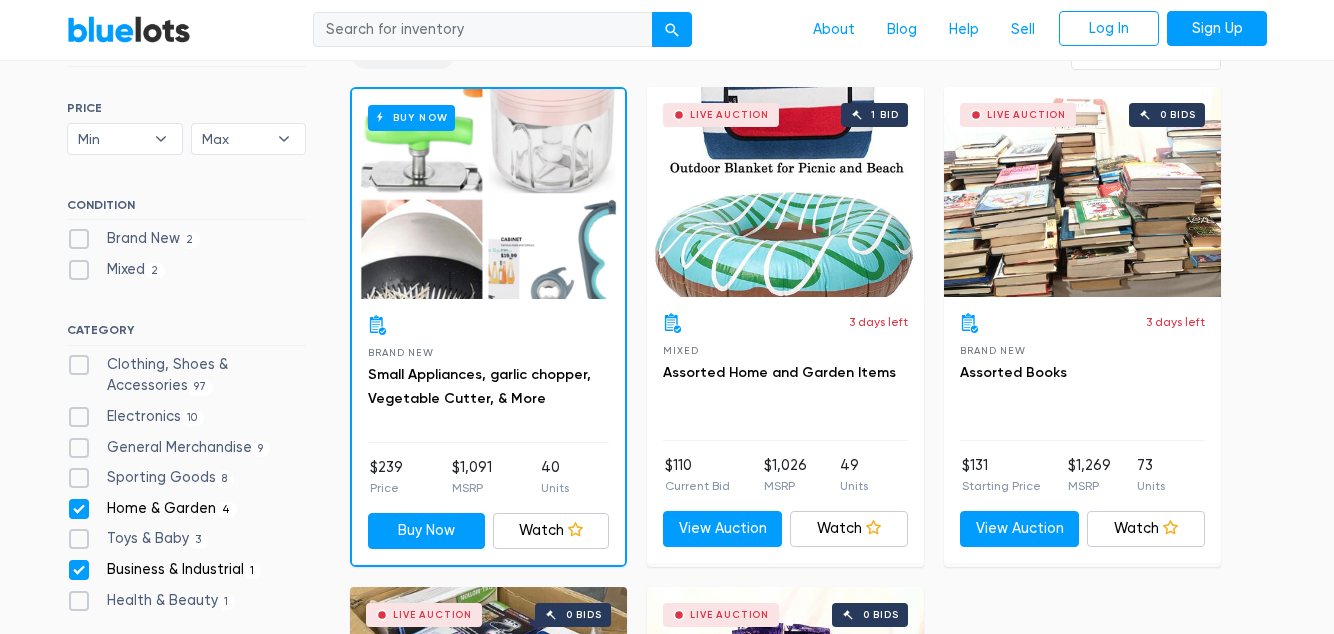 scroll, scrollTop: 677, scrollLeft: 0, axis: vertical 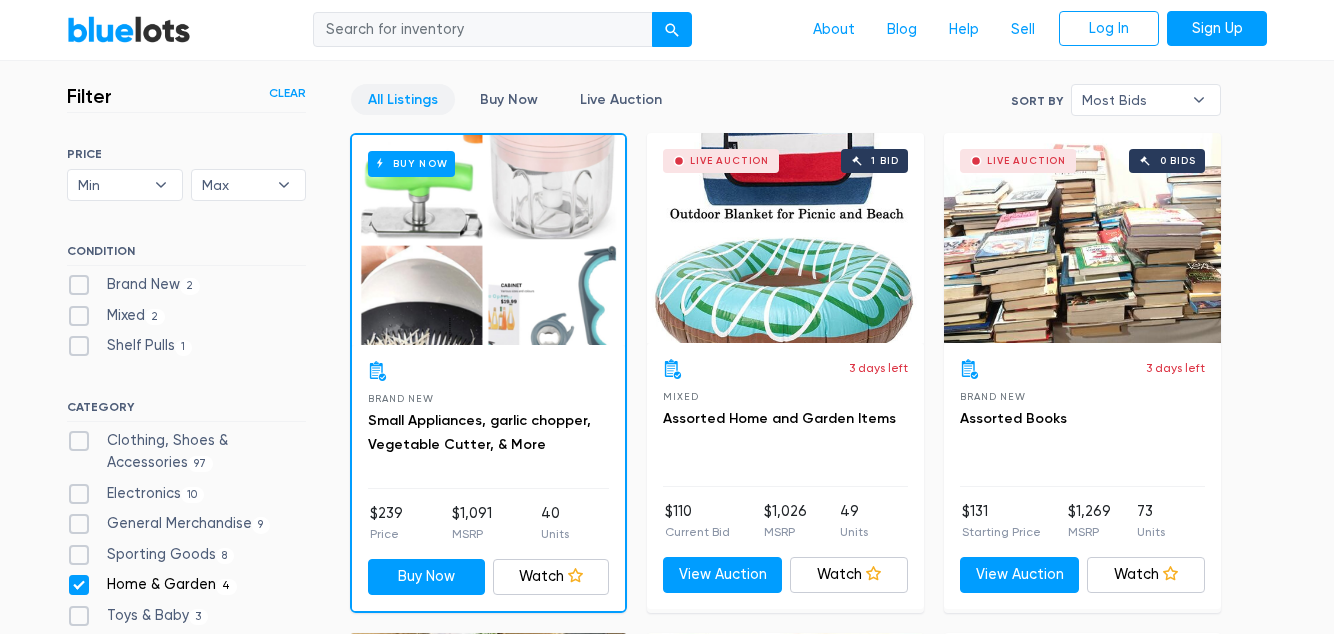 click on "Home & Garden
4" at bounding box center [152, 585] 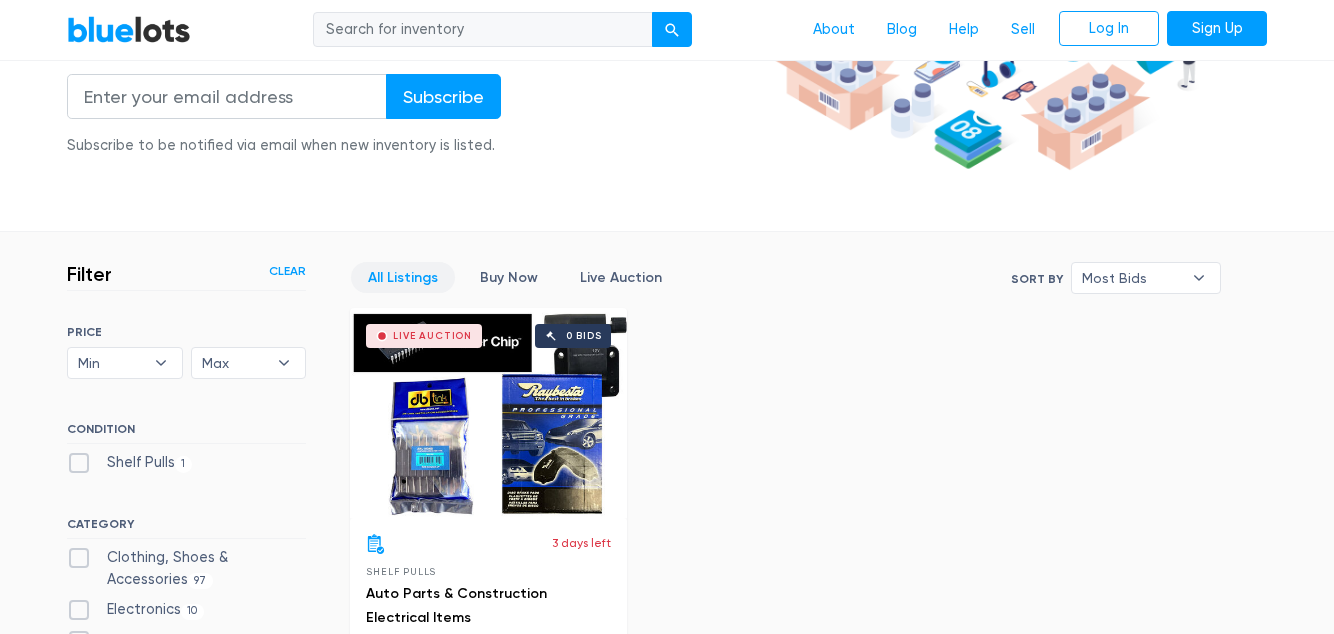 scroll, scrollTop: 357, scrollLeft: 0, axis: vertical 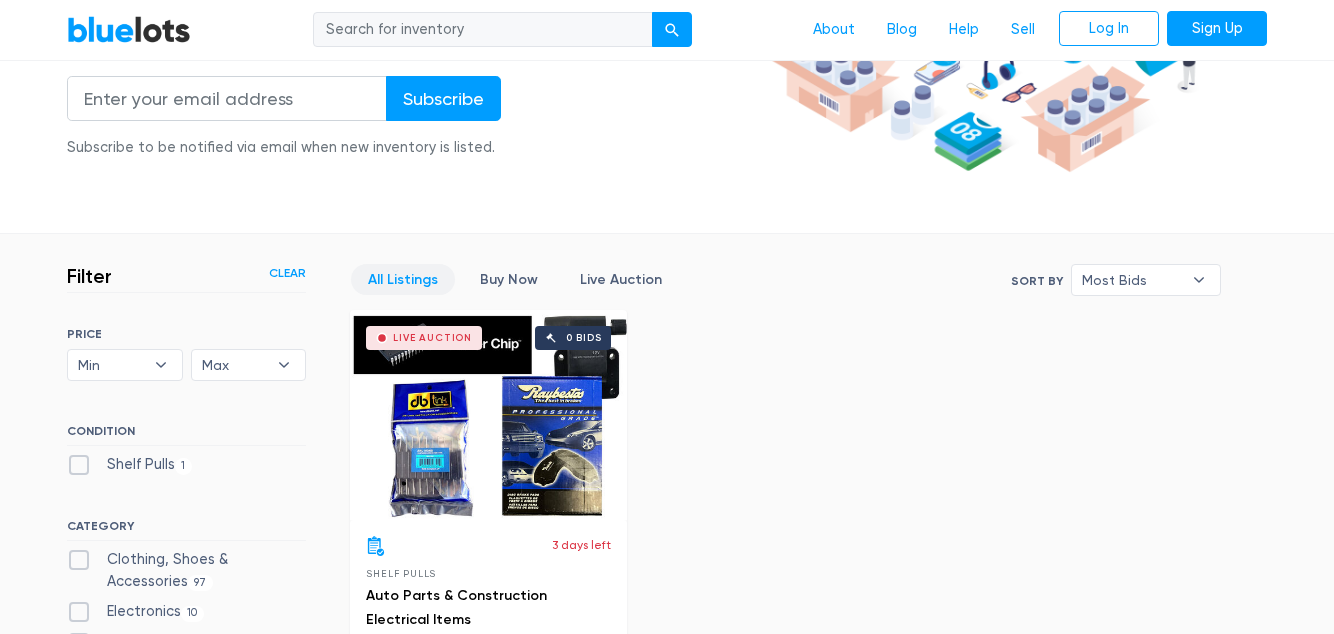 click on "Buy Now" at bounding box center (509, 279) 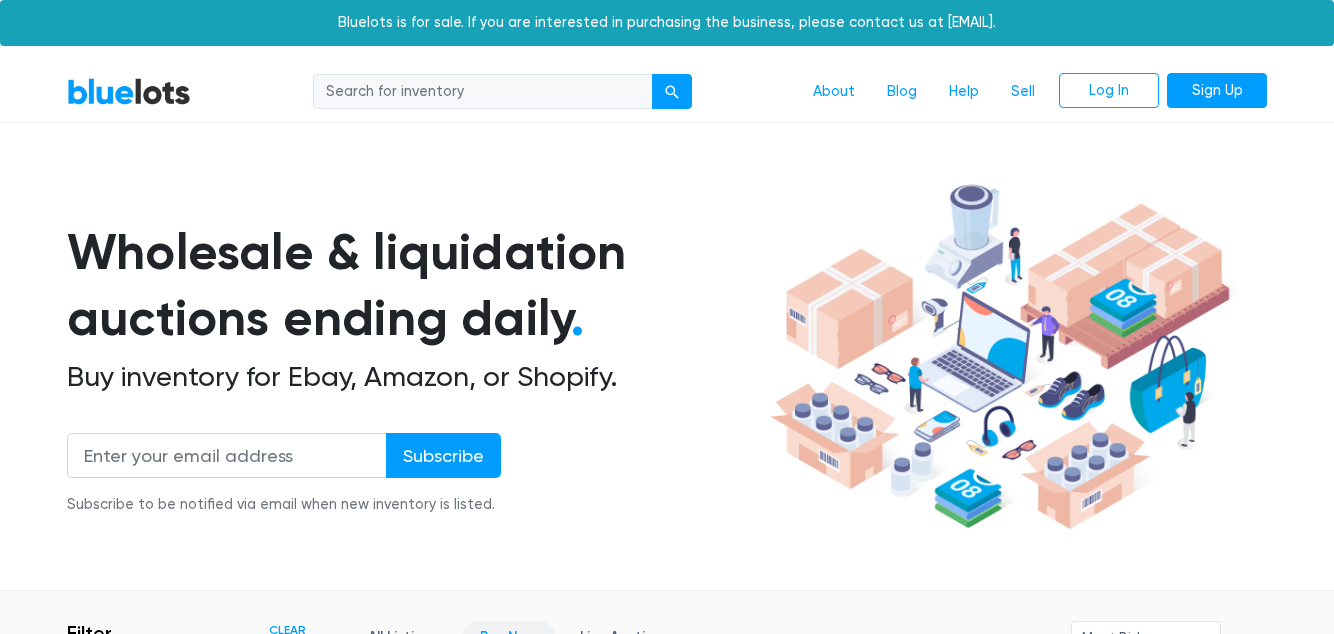 scroll, scrollTop: 537, scrollLeft: 0, axis: vertical 